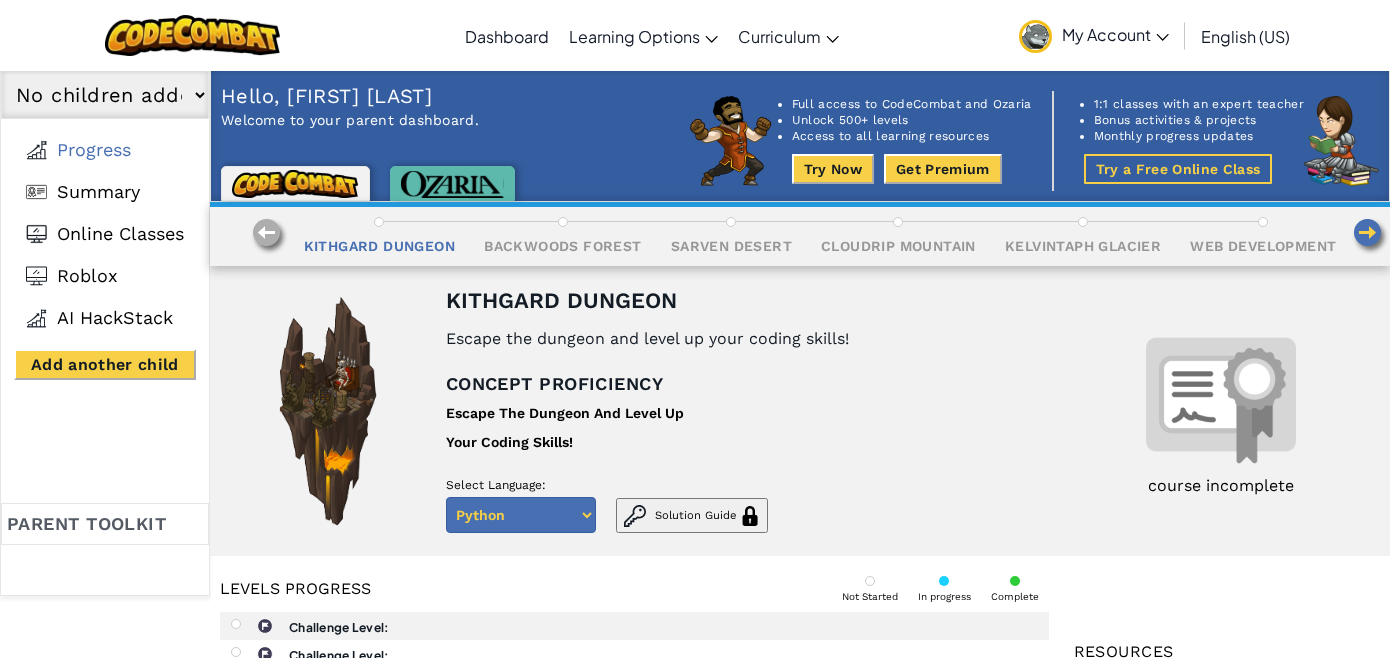 scroll, scrollTop: 0, scrollLeft: 0, axis: both 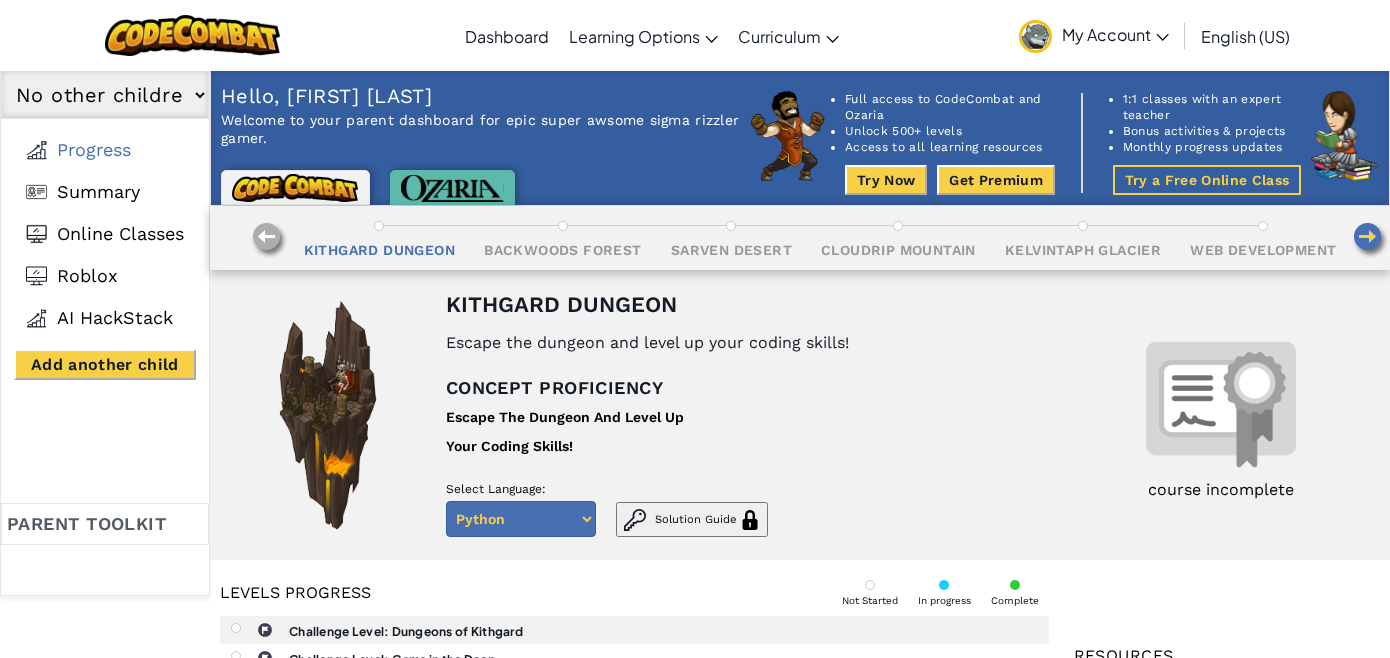 click on "Allen Wu
No other children added" at bounding box center (105, 95) 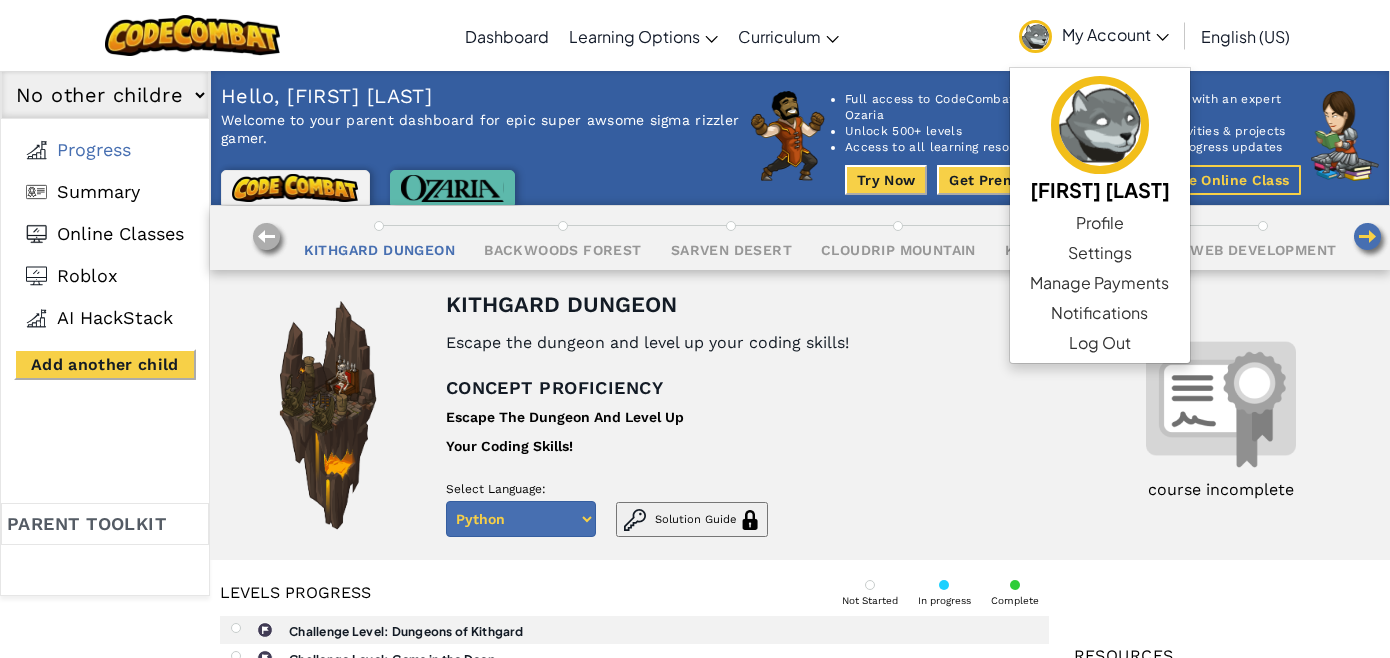 click on "Allen Wu
No other children added" at bounding box center (105, 95) 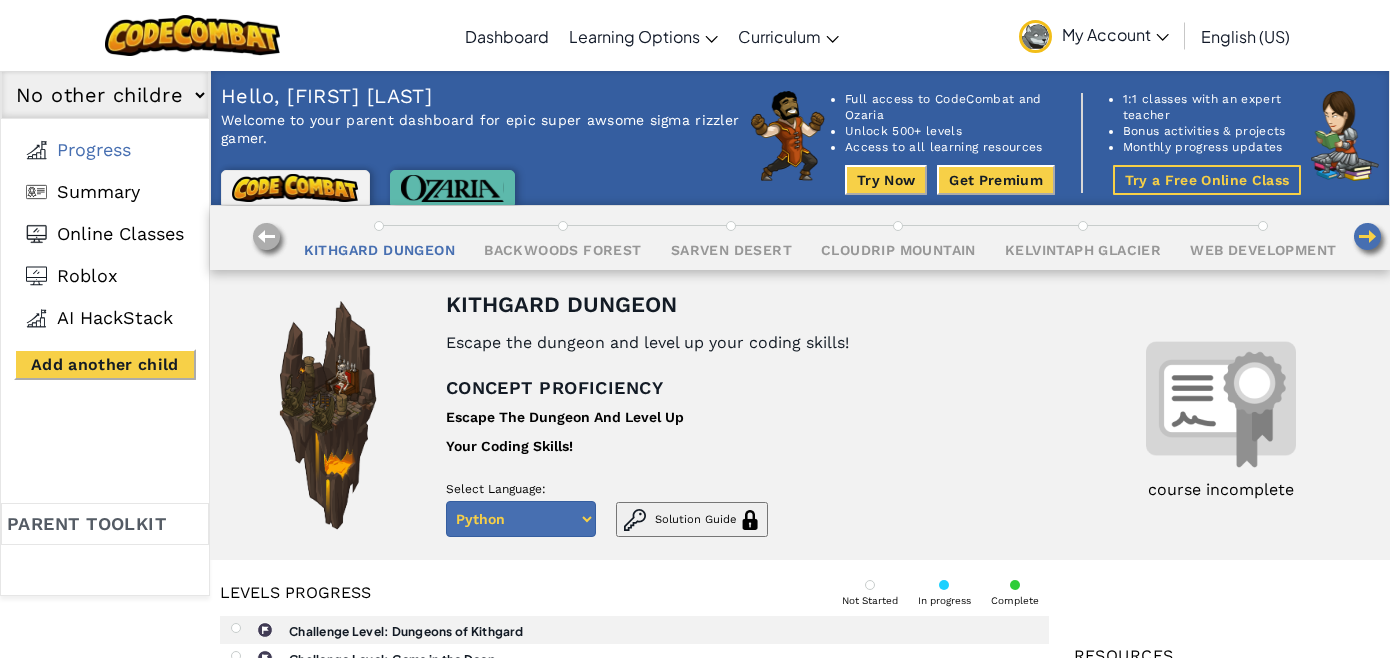 click on "Add another child" at bounding box center [105, 364] 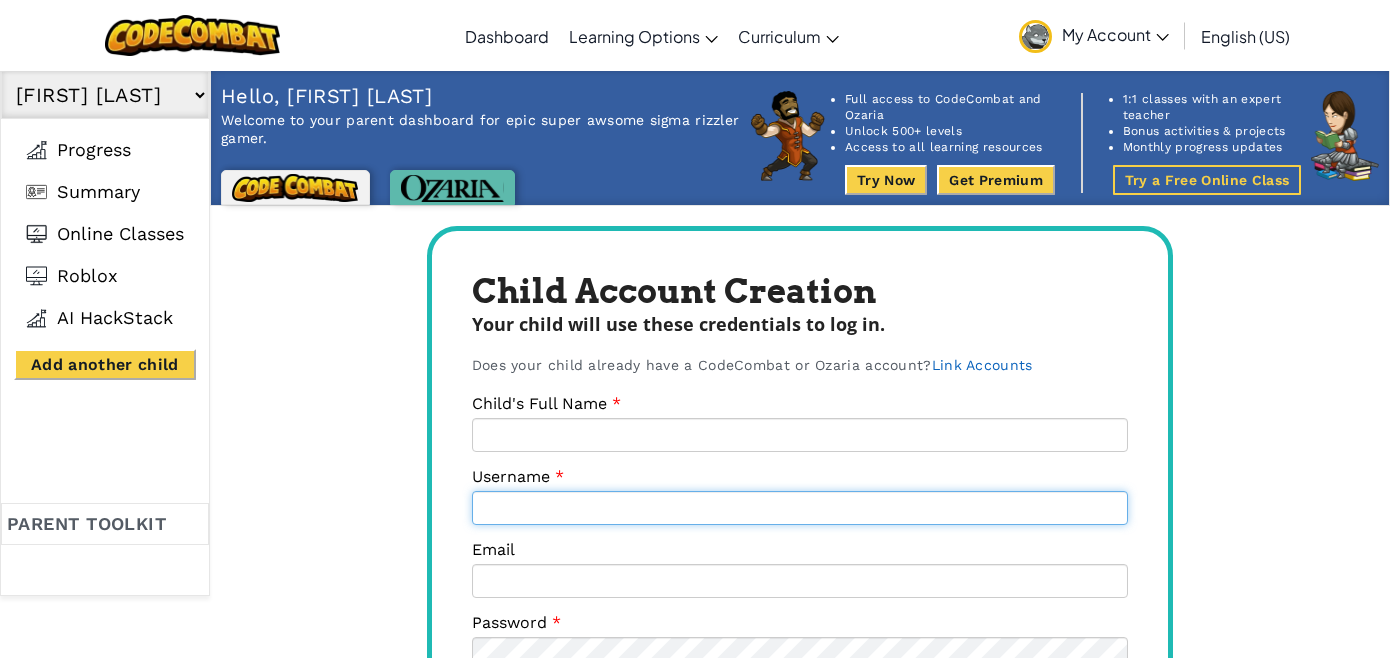 type on "[USERNAME]@example.com" 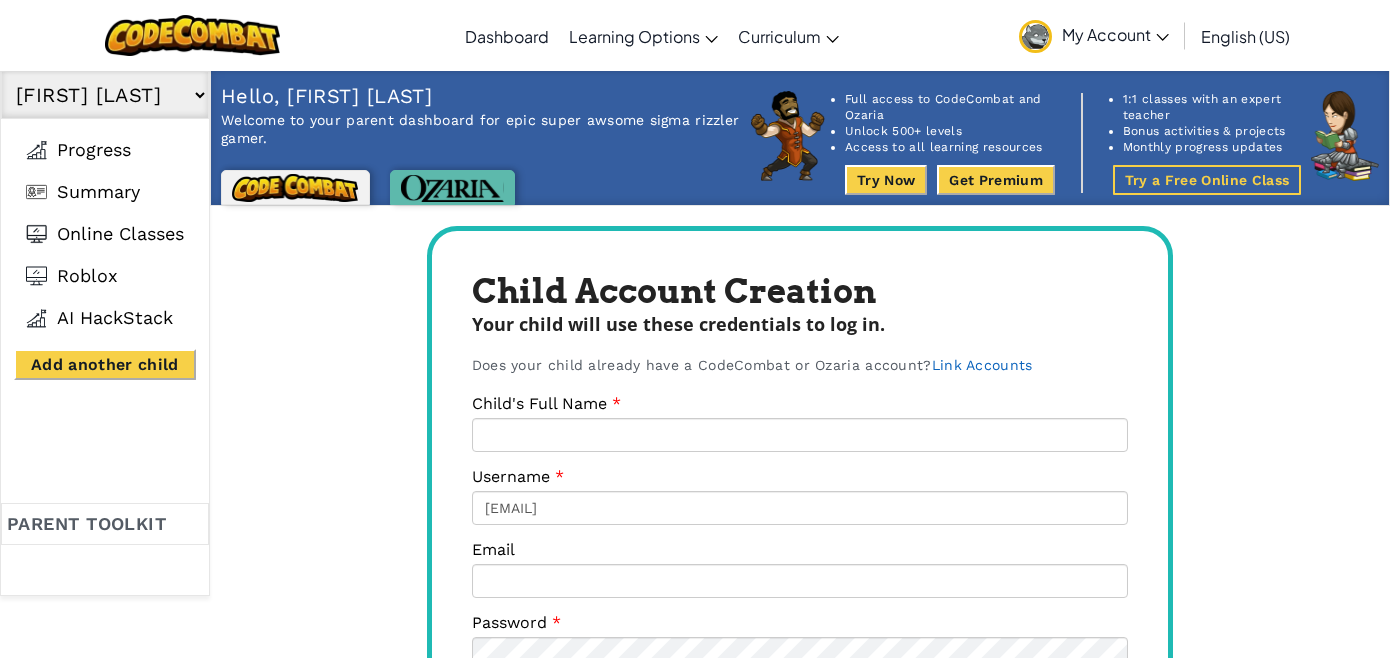 click on "My Account" at bounding box center (1115, 34) 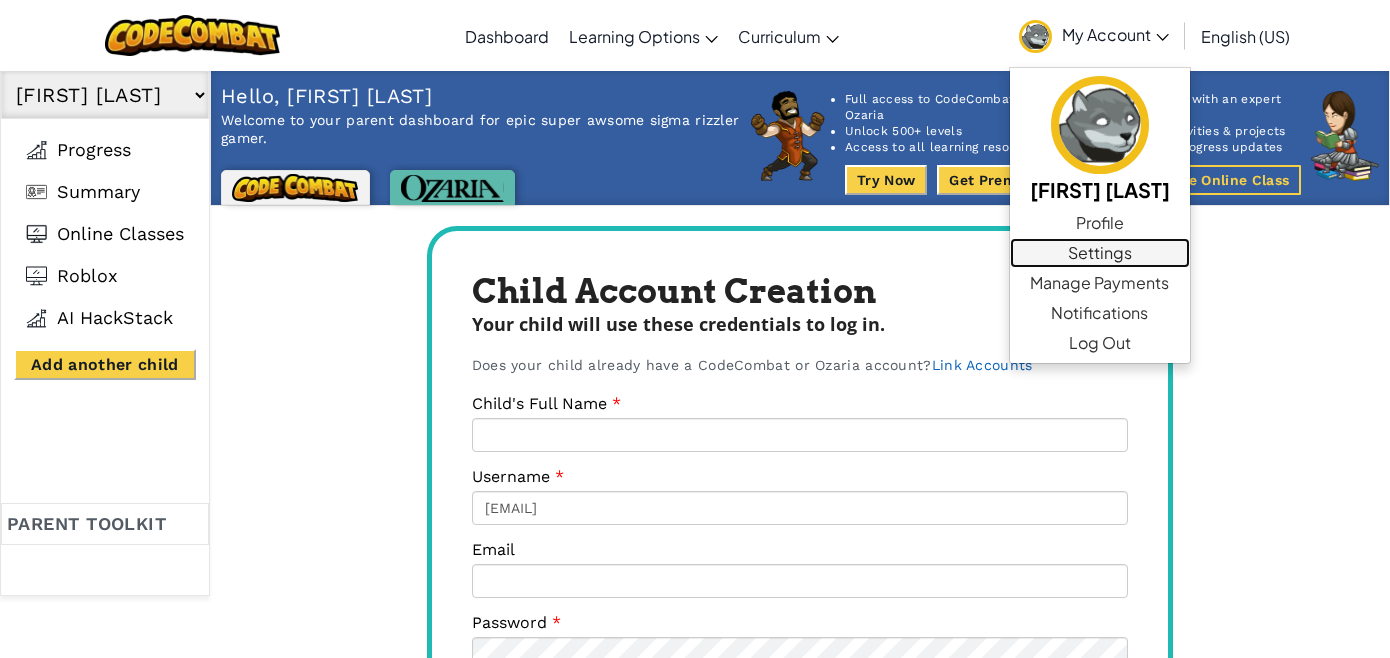click on "Settings" at bounding box center (1100, 253) 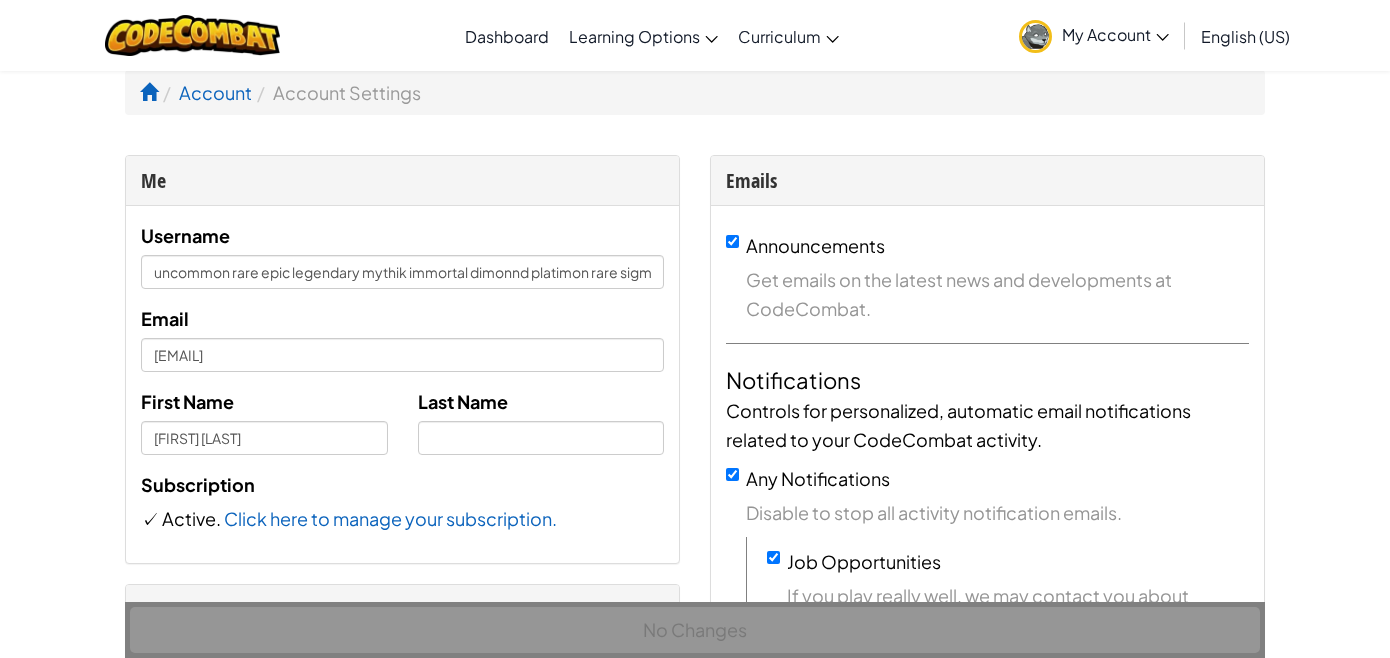 click on "My Account" at bounding box center [1115, 34] 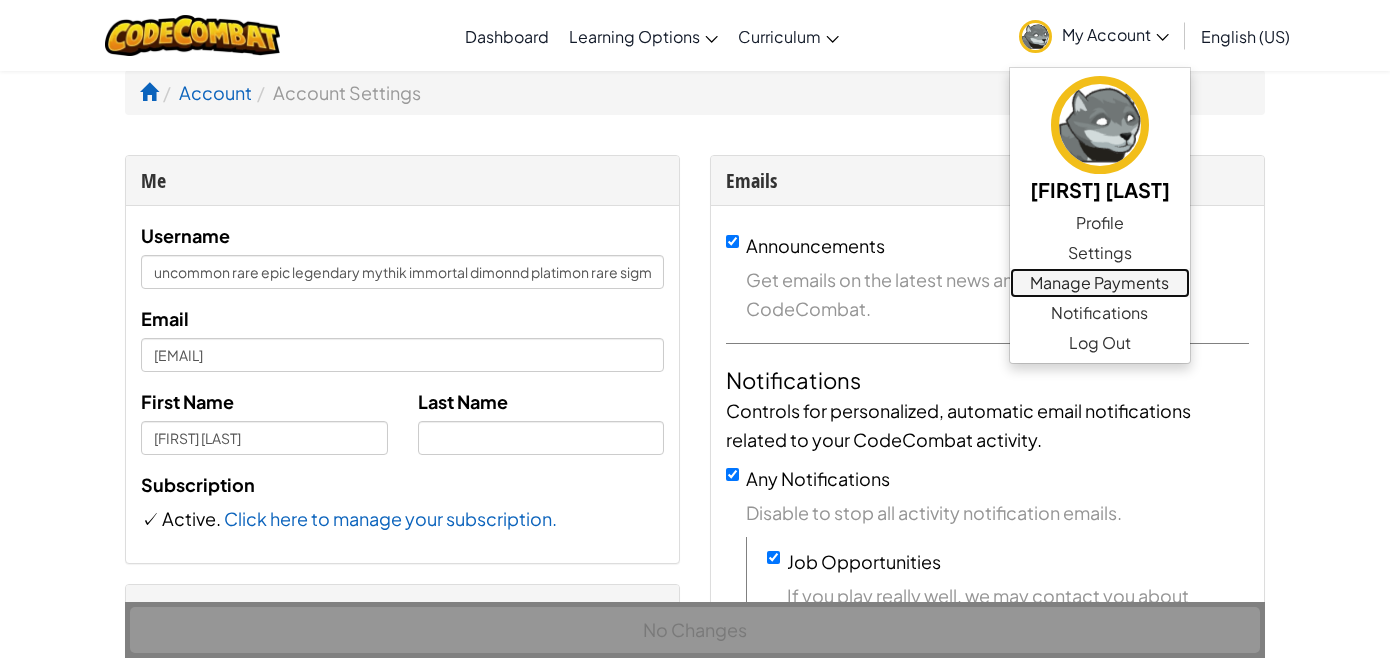 click on "Manage Payments" at bounding box center (1100, 283) 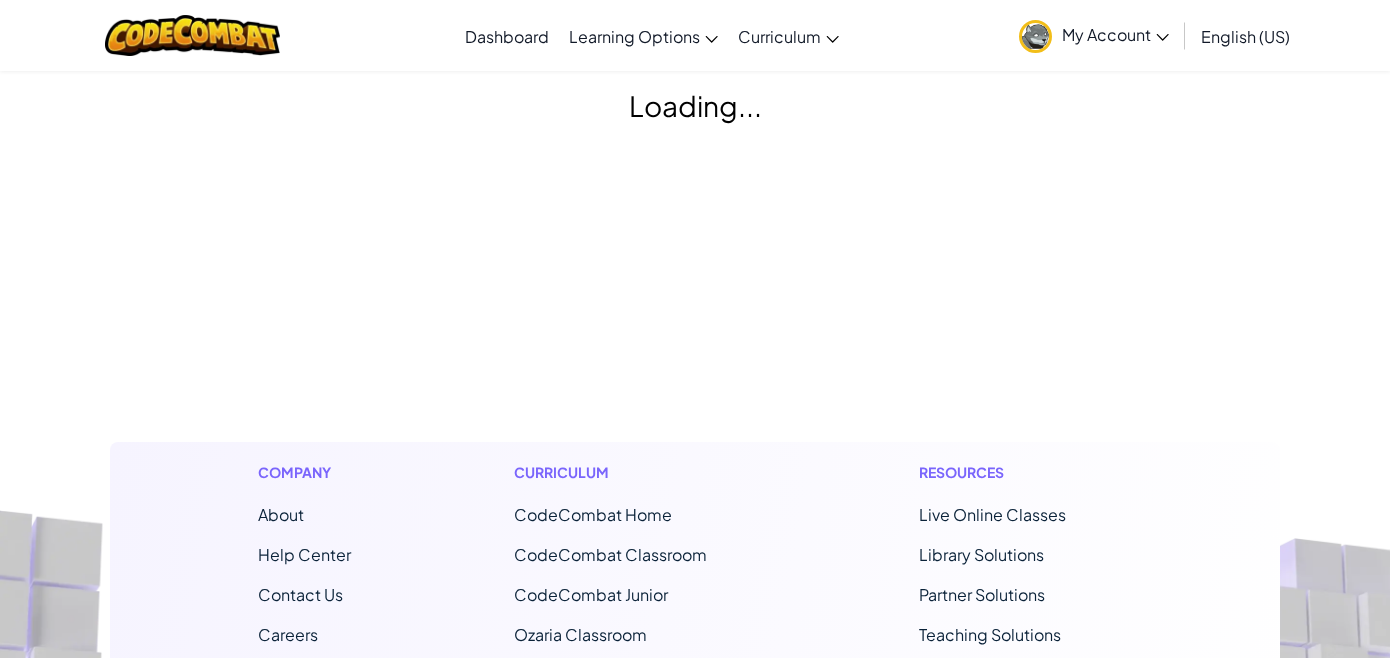 scroll, scrollTop: 0, scrollLeft: 0, axis: both 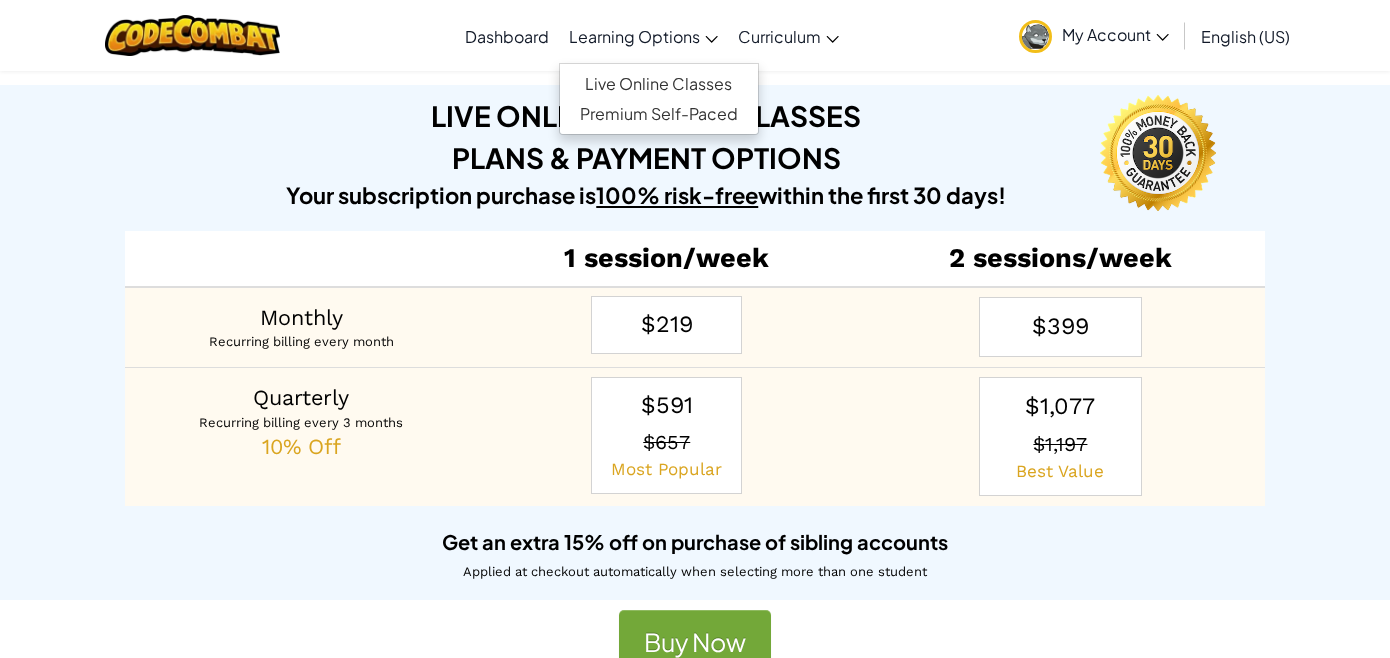 click on "Learning Options" at bounding box center (634, 36) 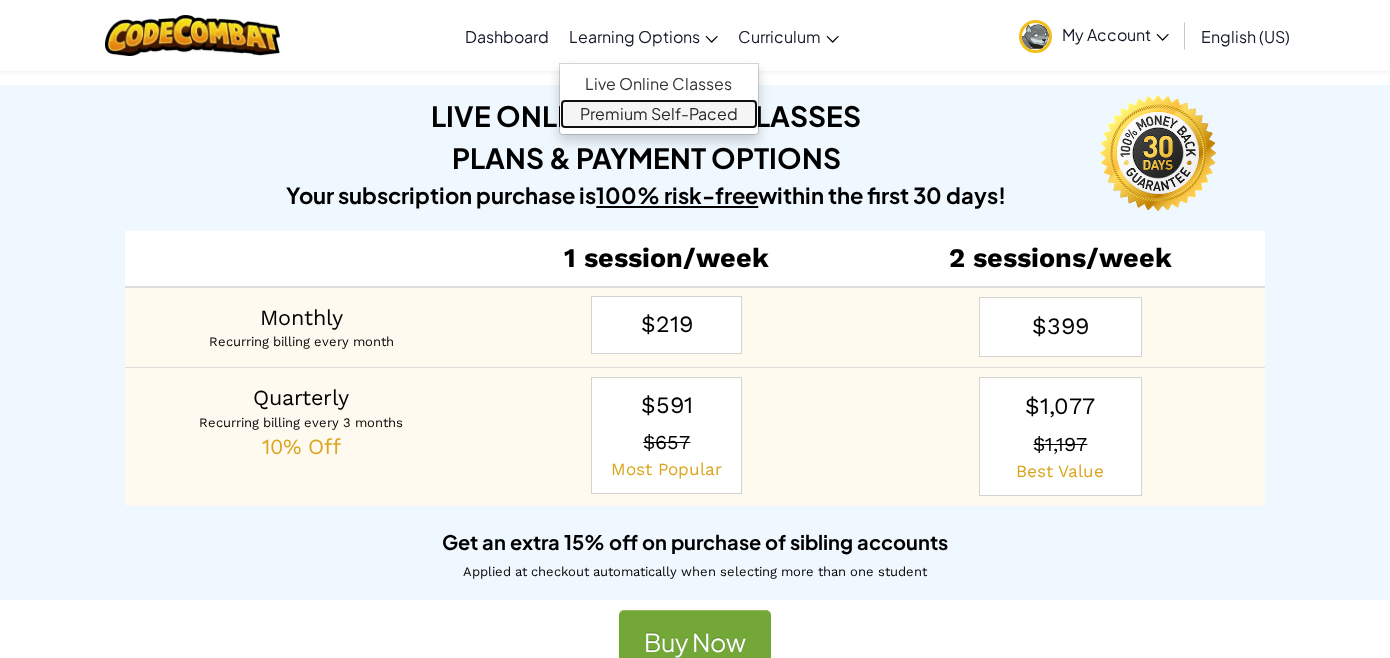 click on "Premium Self-Paced" at bounding box center [659, 114] 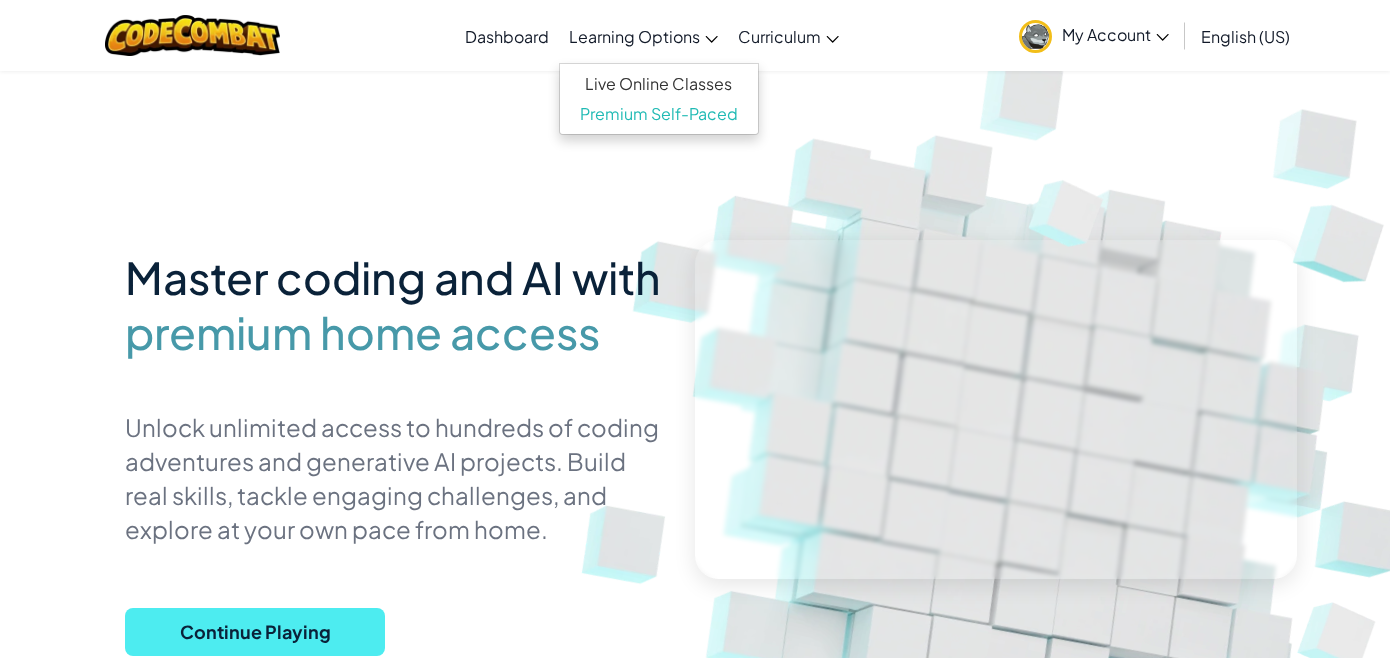 click on "Unlock unlimited access to hundreds of coding adventures and generative AI projects. Build real skills, tackle engaging challenges, and explore at your own pace from home." at bounding box center [395, 478] 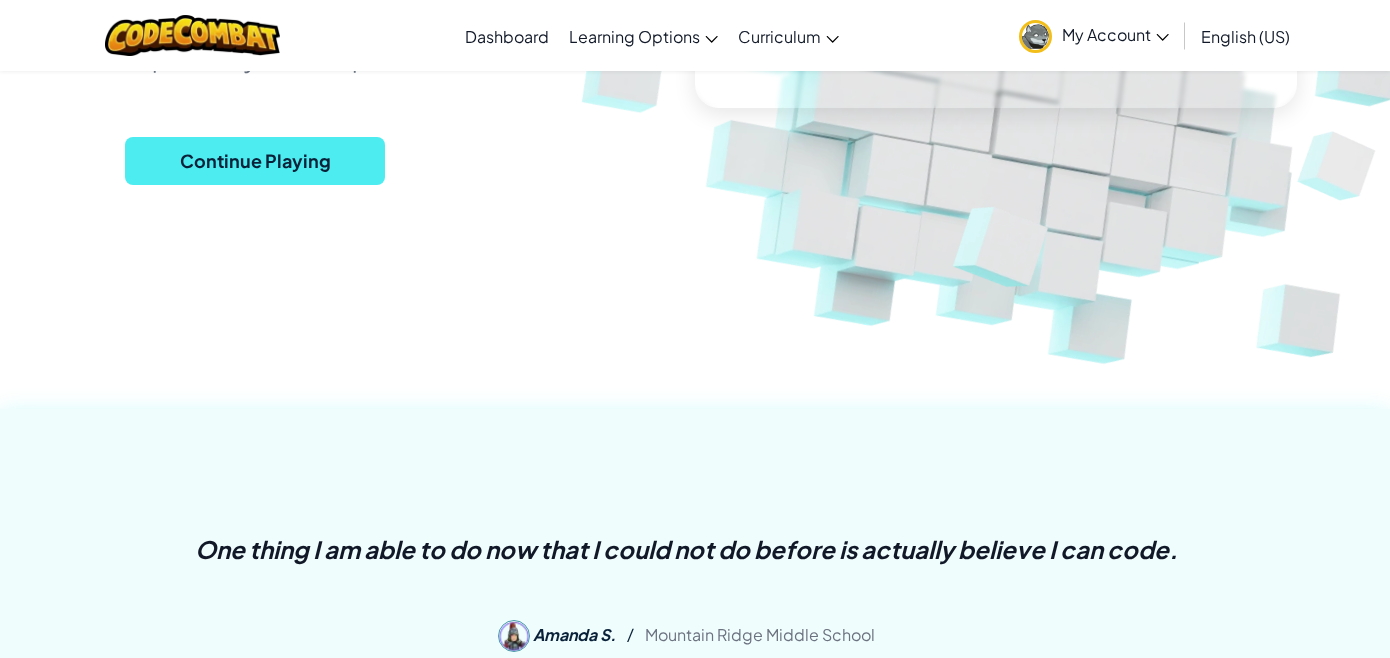 scroll, scrollTop: 440, scrollLeft: 0, axis: vertical 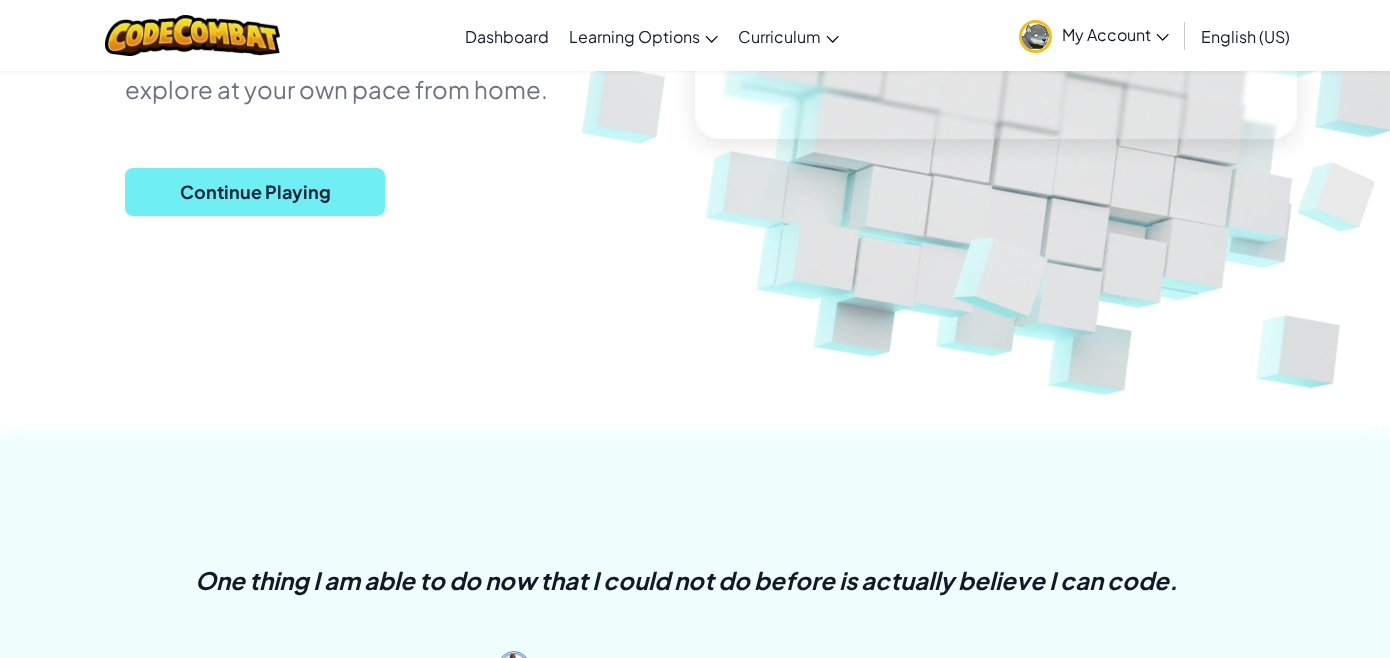 click on "Continue Playing" at bounding box center [255, 192] 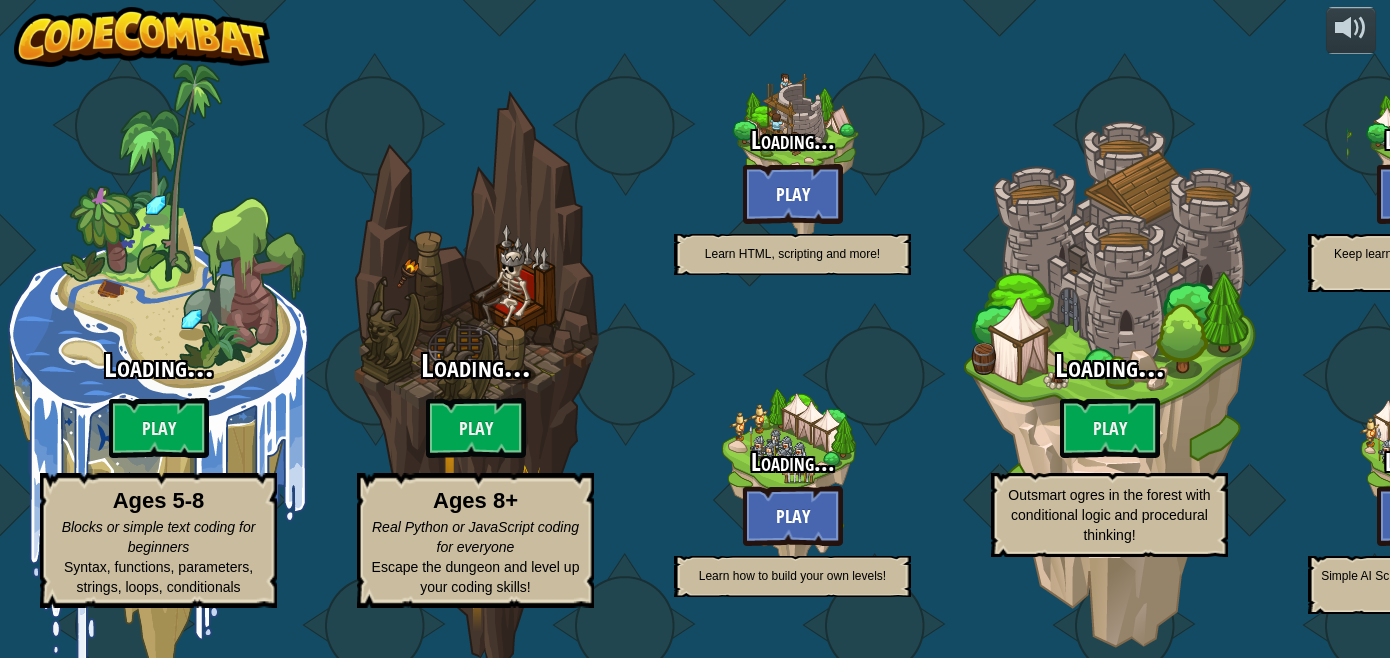 scroll, scrollTop: 0, scrollLeft: 0, axis: both 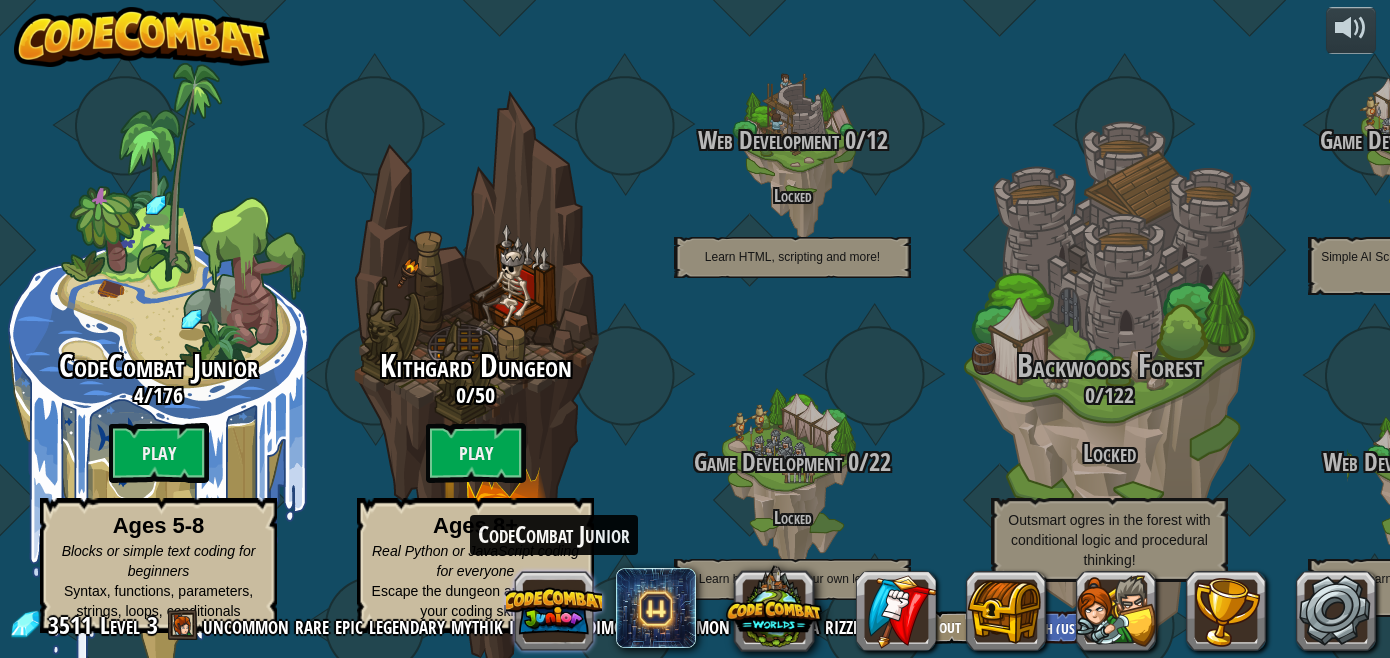 click at bounding box center (554, 611) 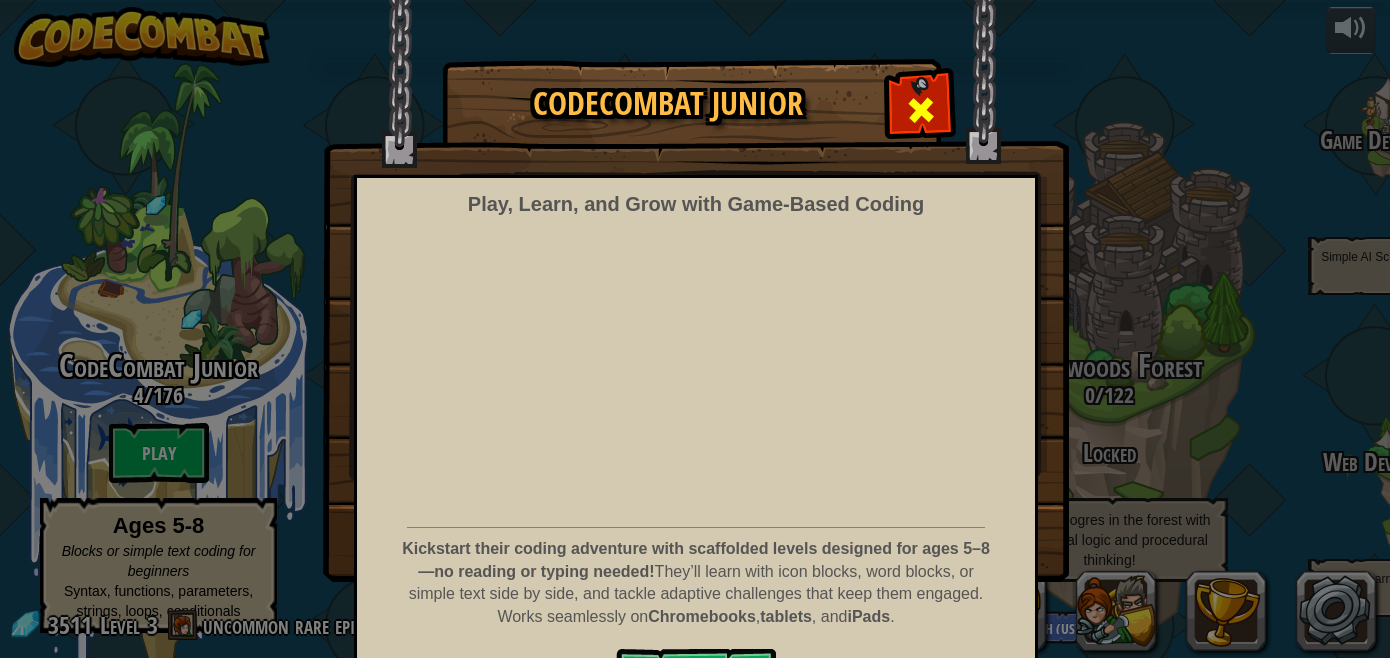 click at bounding box center [921, 110] 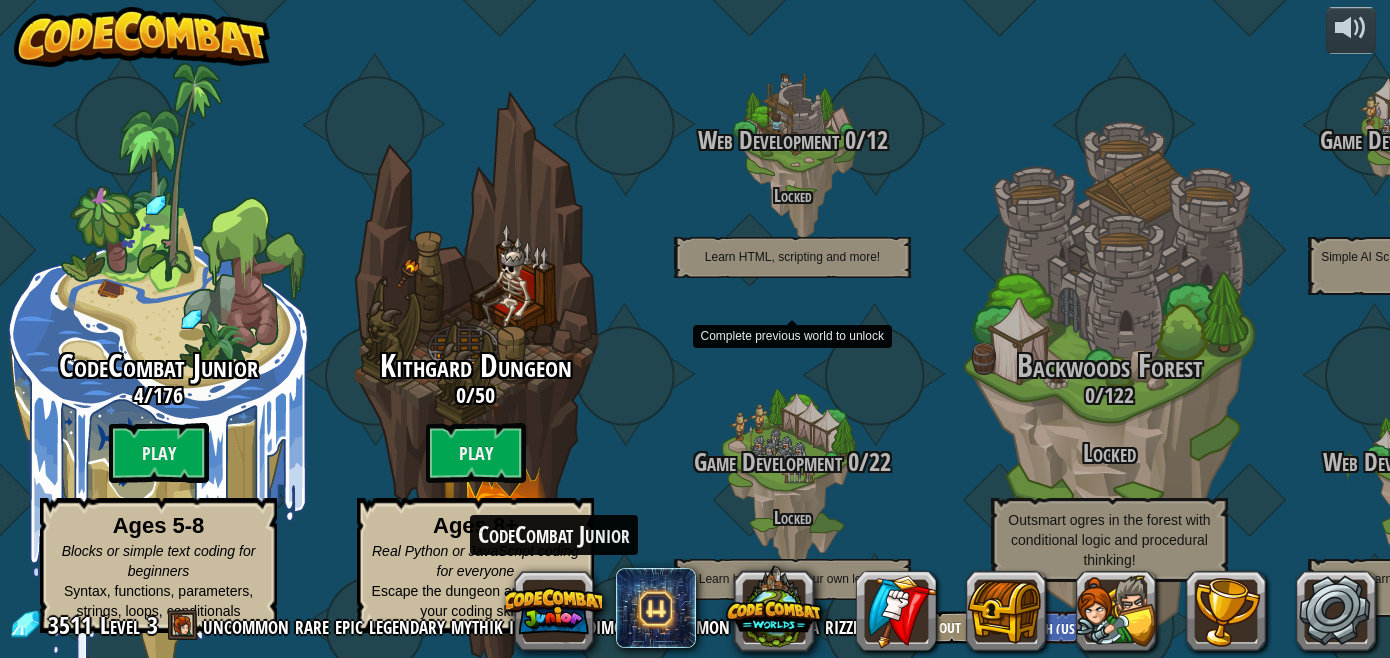 scroll, scrollTop: 1, scrollLeft: 0, axis: vertical 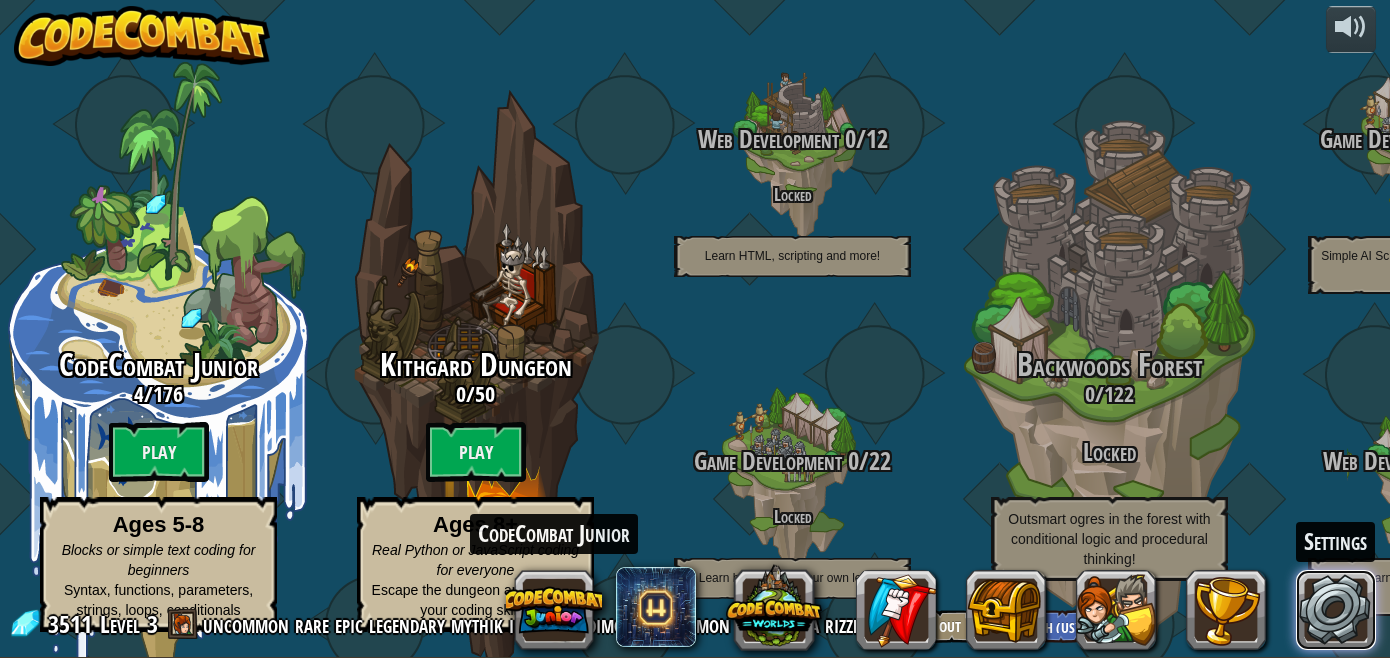 click at bounding box center [1336, 610] 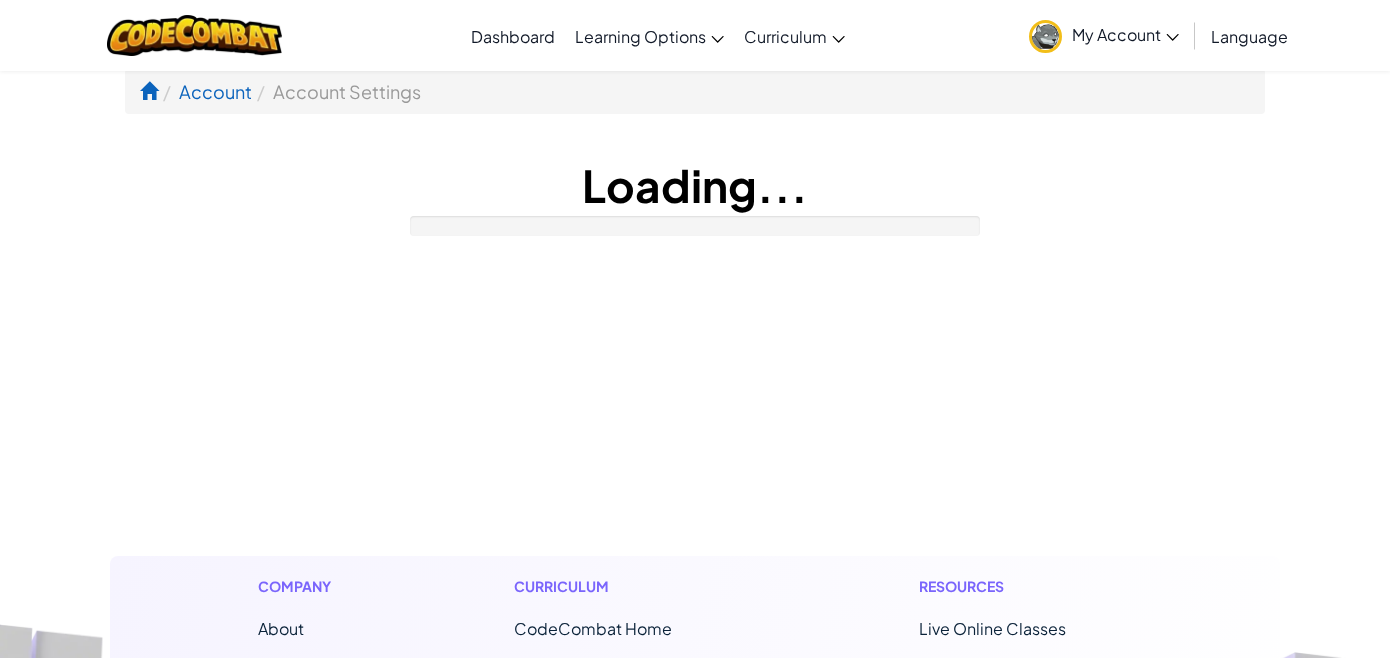 scroll, scrollTop: 0, scrollLeft: 0, axis: both 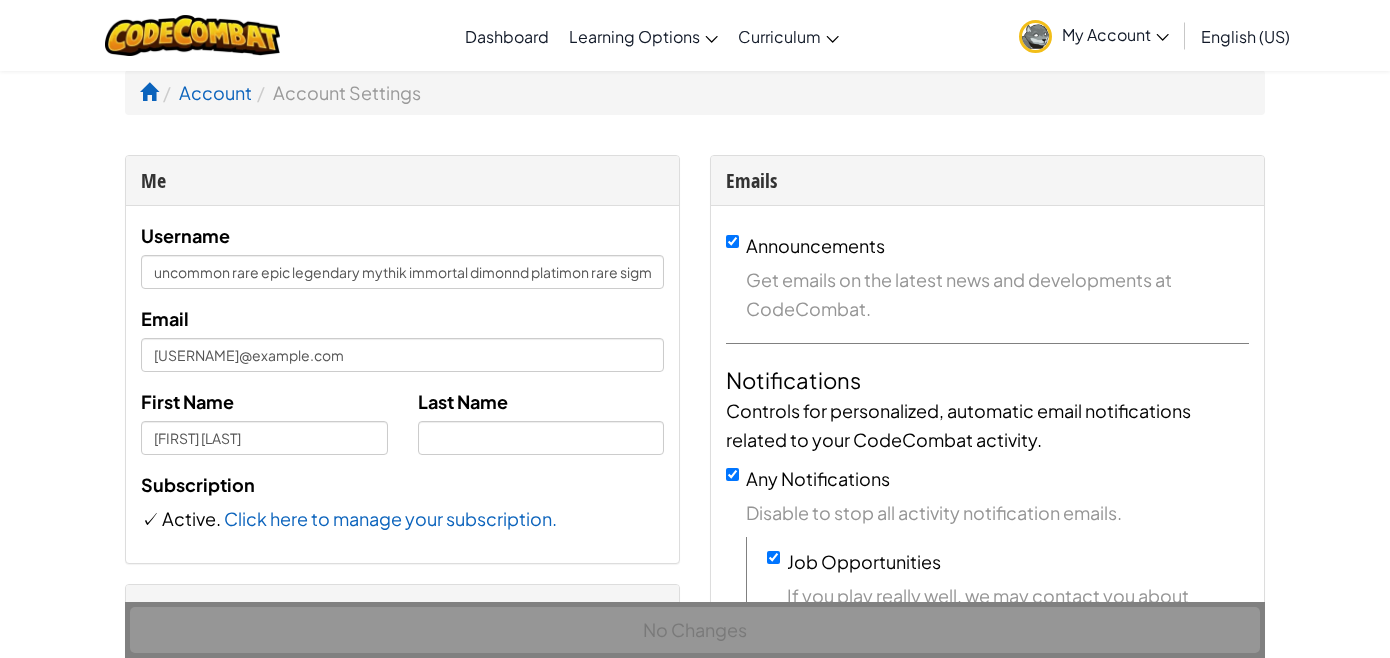 click on "Any Notifications Disable to stop all activity notification emails." at bounding box center (987, 495) 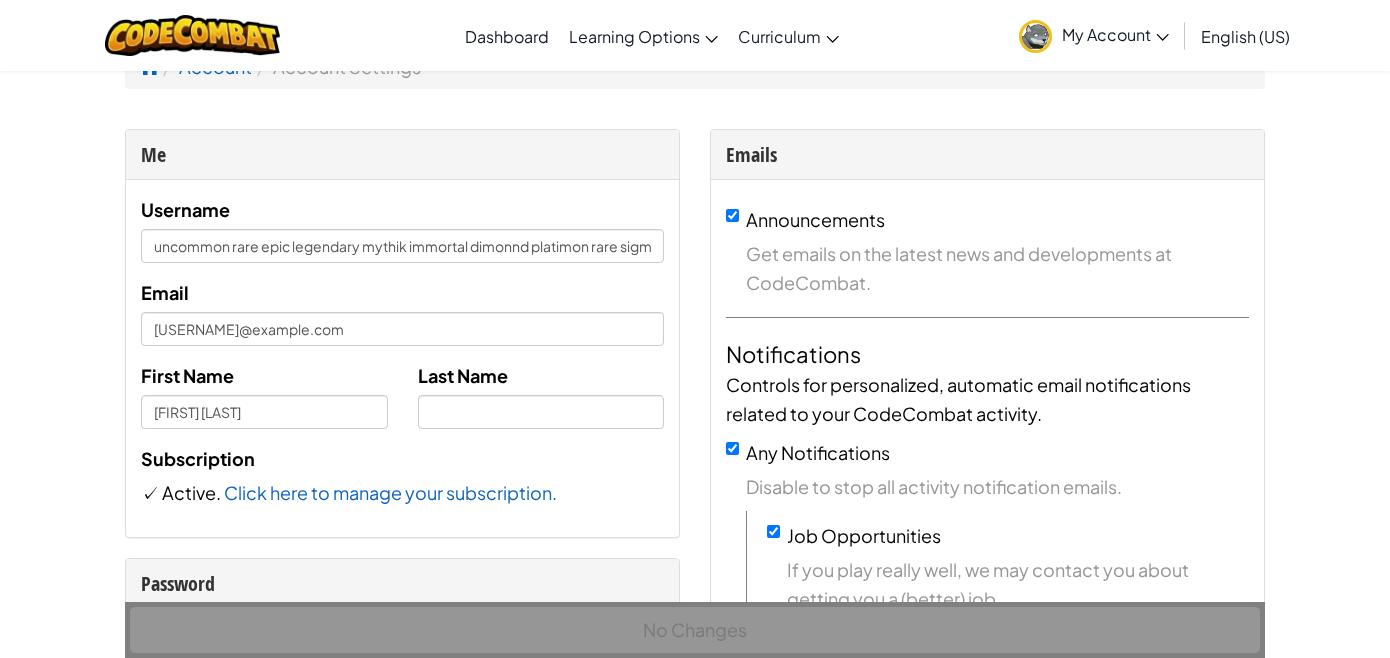 scroll, scrollTop: 0, scrollLeft: 0, axis: both 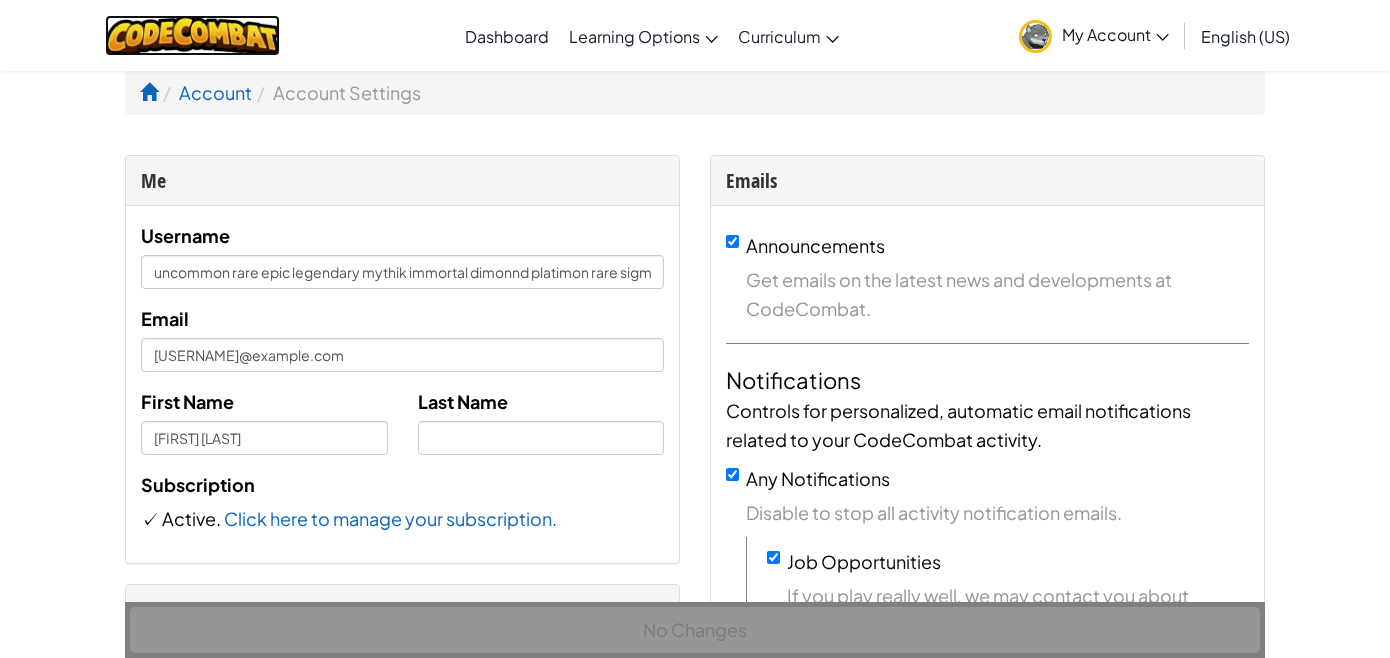 click at bounding box center (192, 35) 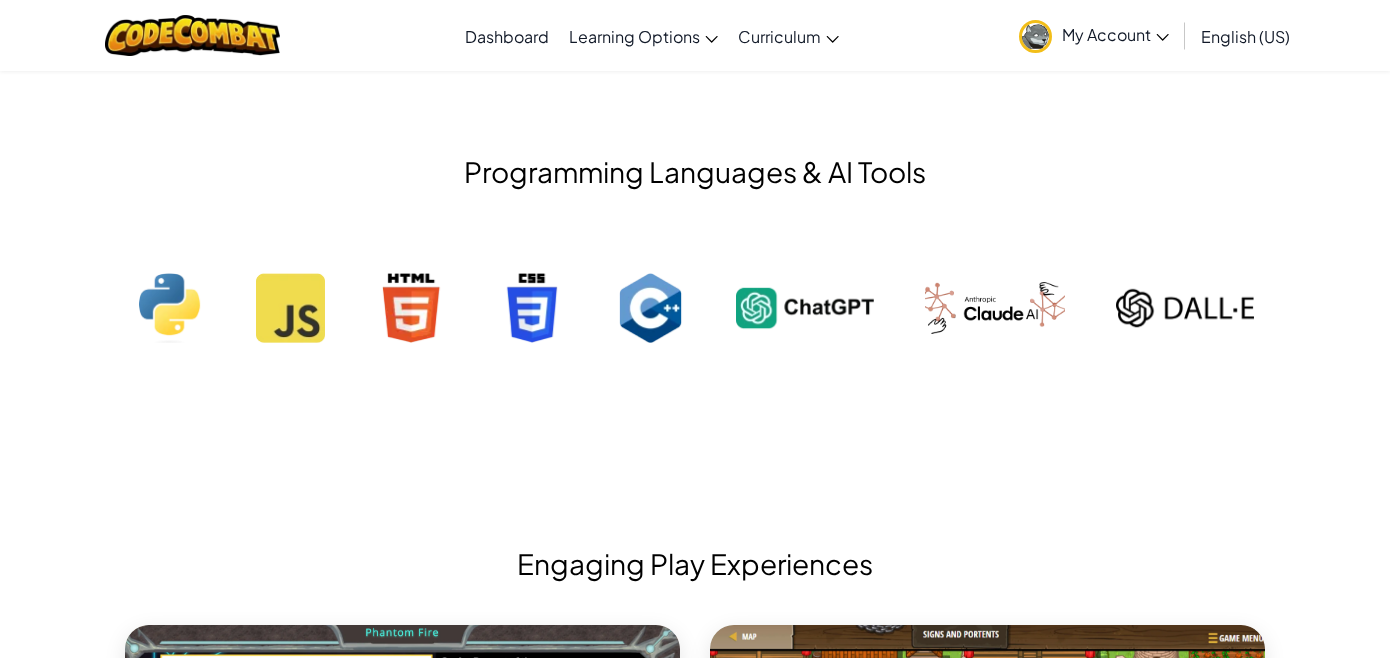 scroll, scrollTop: 2552, scrollLeft: 0, axis: vertical 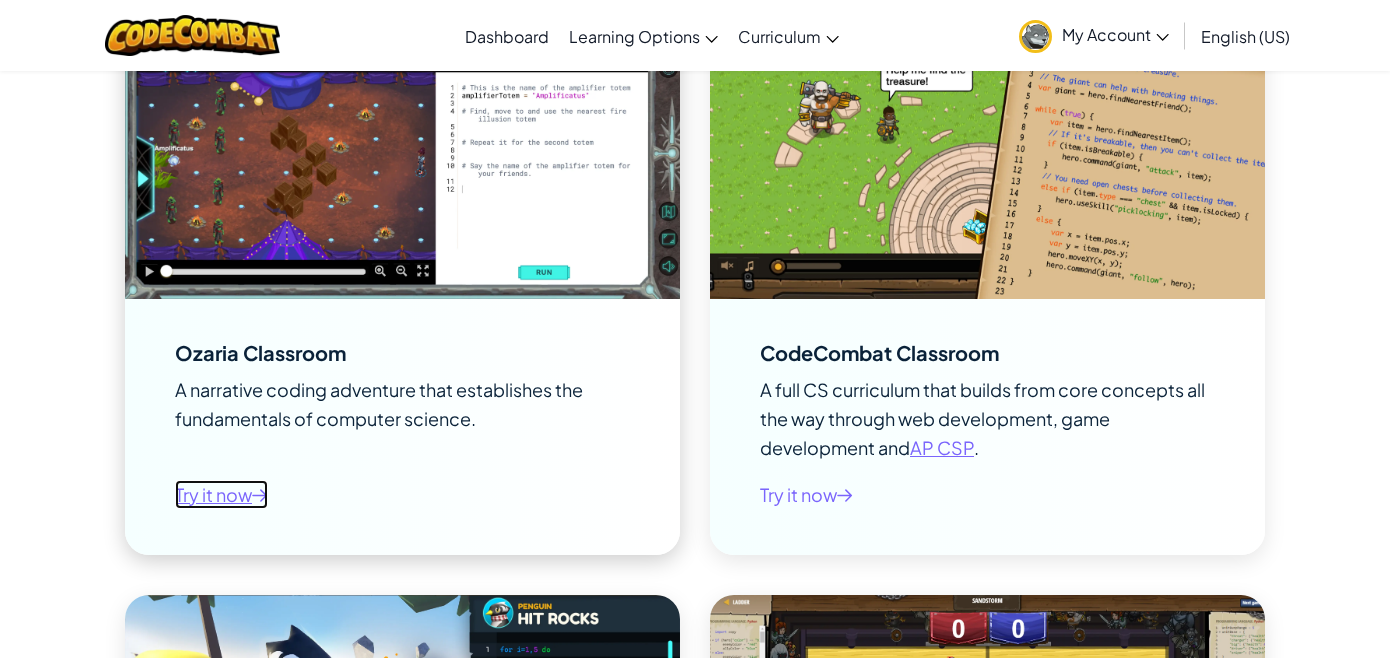 click on "Try it now" at bounding box center (221, 494) 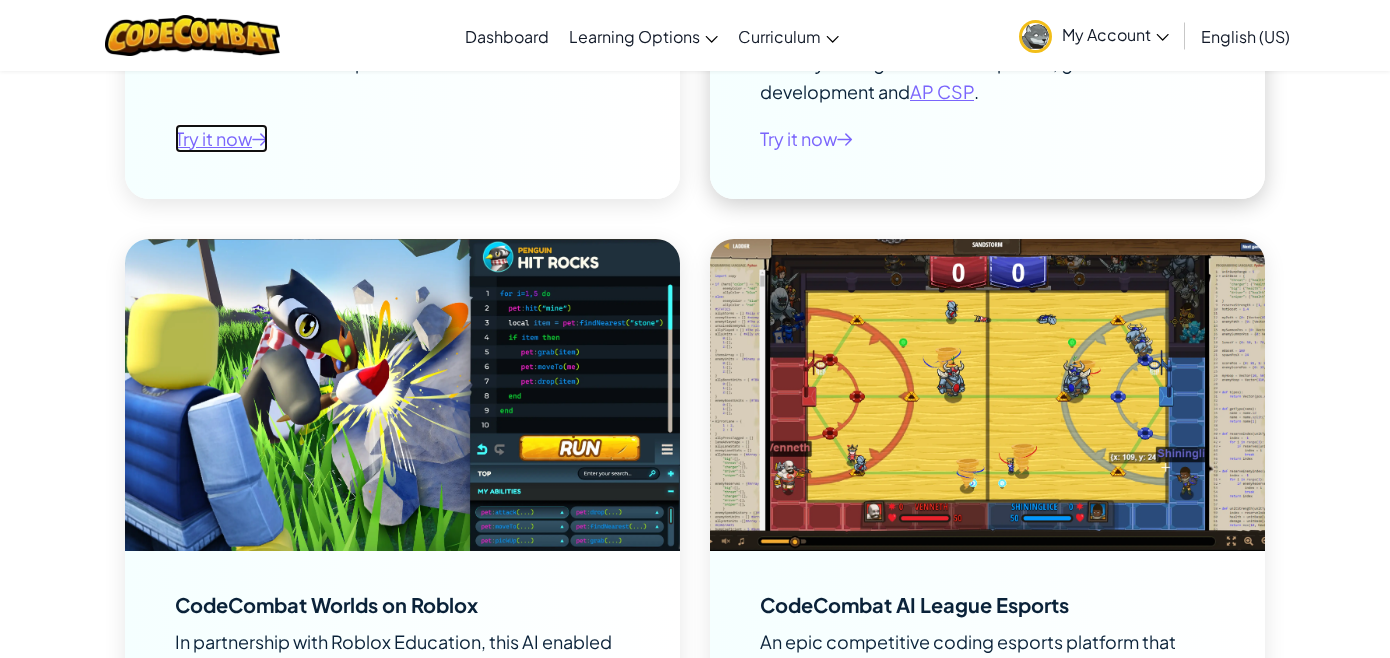 scroll, scrollTop: 2912, scrollLeft: 0, axis: vertical 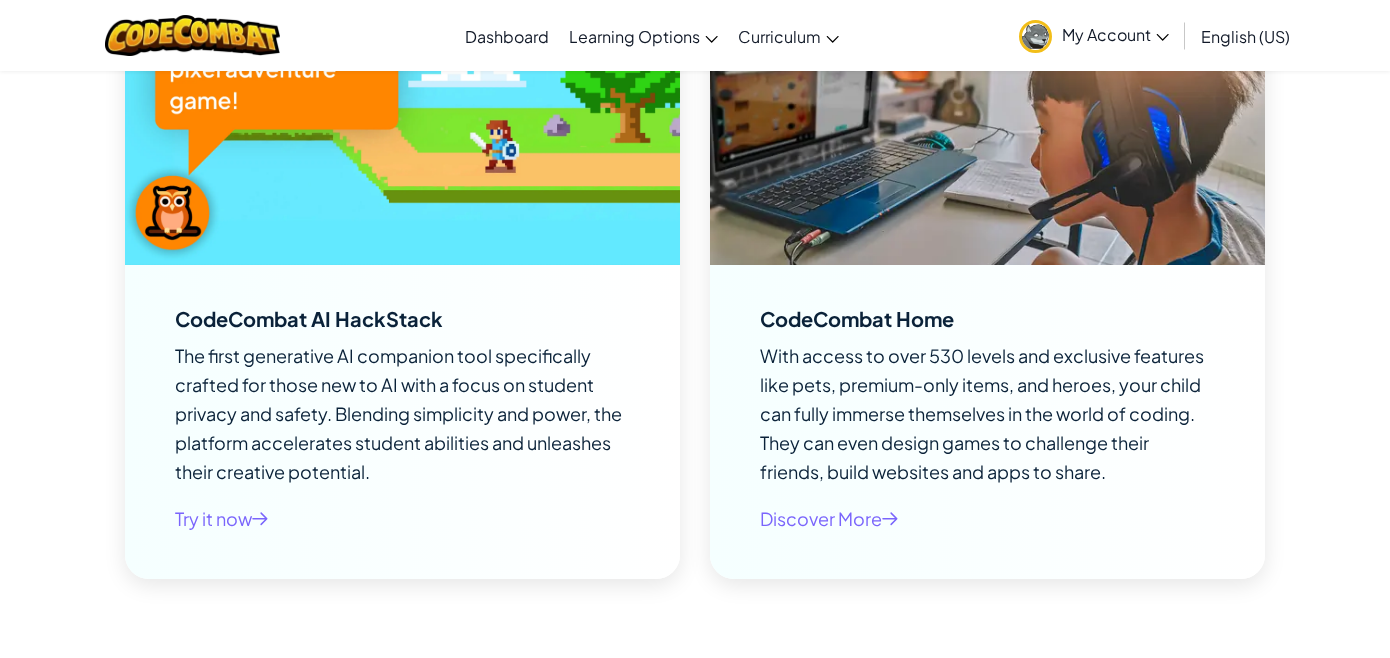 click on "Learn to  code  and use  AI , all through the  power of play .
We create innovative play experiences to make computer science engaging and accessible to all.
Continue Playing
“One thing I am able to do now, that I could not do before, is actually believe I can code.”
[SCHOOL NAME] Student
"Name any program online, I’ve tried it. None of them match up to CodeCombat & Ozaria. Any teacher who wants their students to learn how to code... start here!"
[FIRST] [LAST], [SCHOOL NAME] Middle School
"I’ve always had aspirations of designing video games and learning how to code ... this is giving me a great starting point."
[FIRST], 10th Grade" at bounding box center [695, 2173] 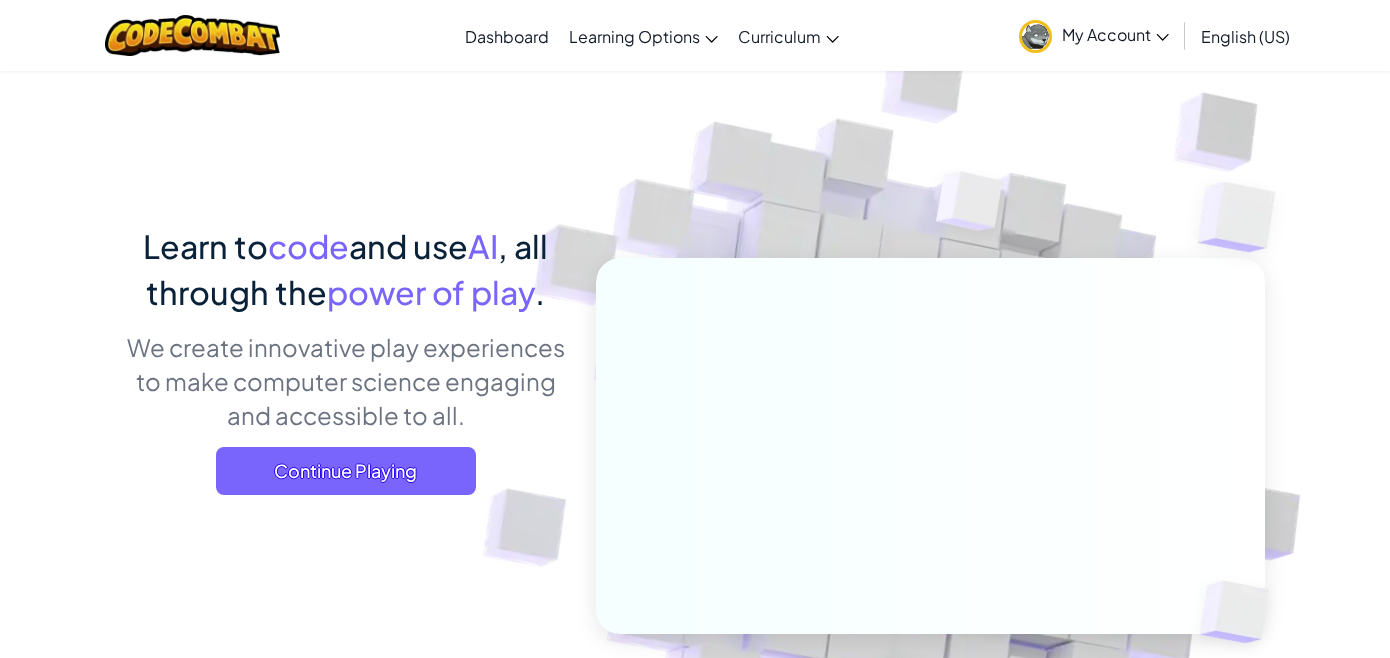 scroll, scrollTop: 0, scrollLeft: 0, axis: both 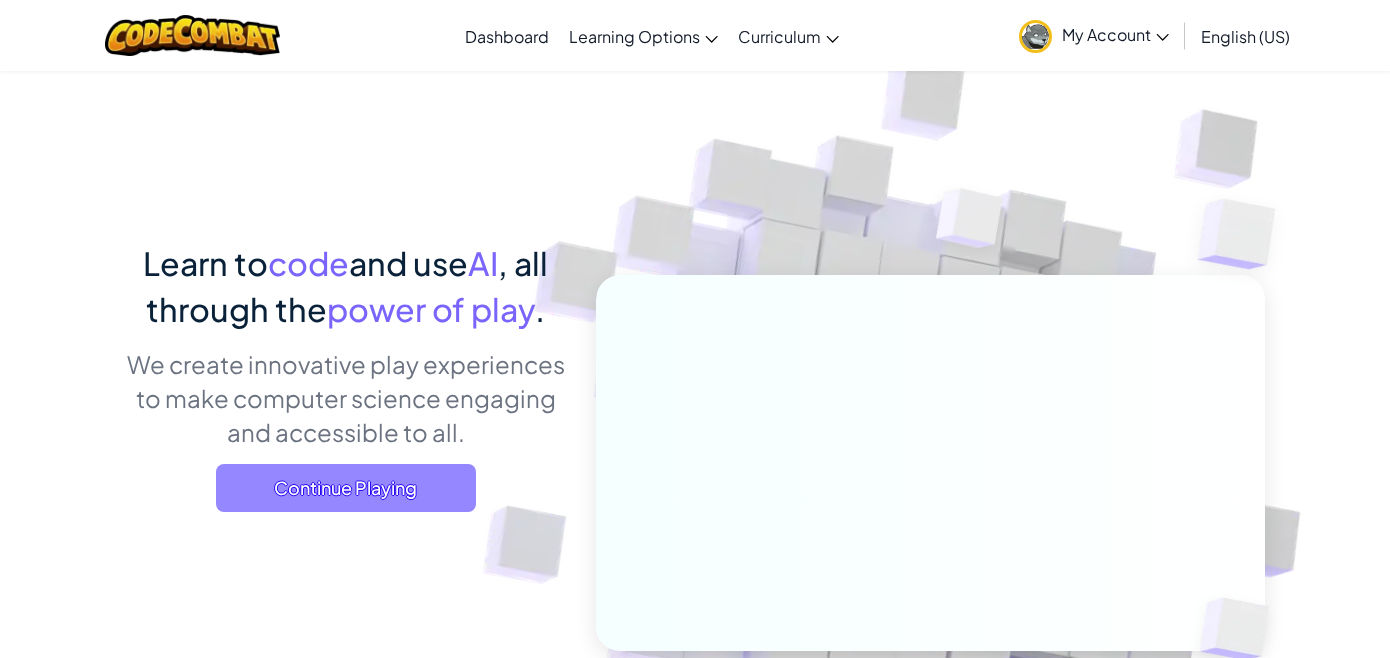 click on "Continue Playing" at bounding box center (346, 488) 